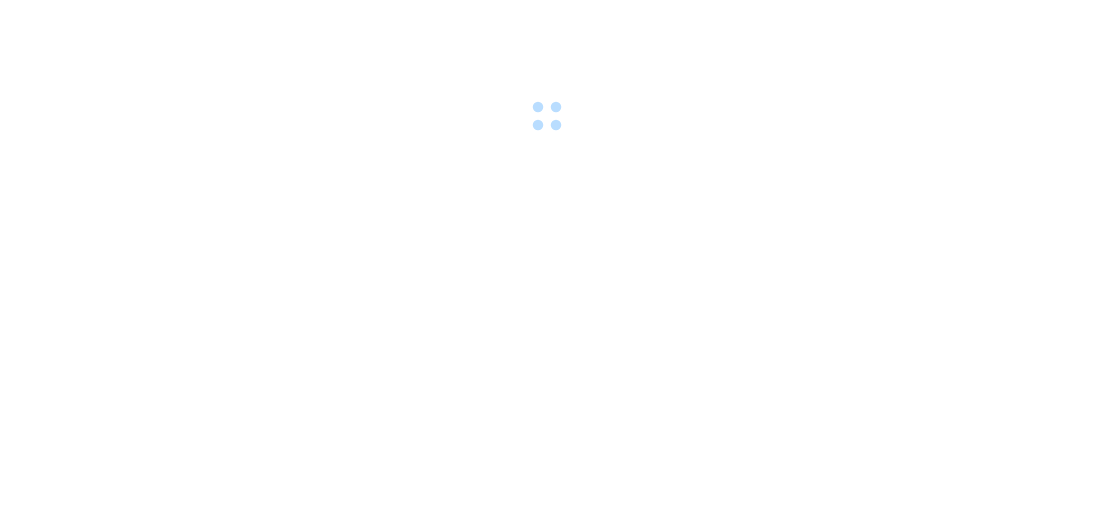 scroll, scrollTop: 0, scrollLeft: 0, axis: both 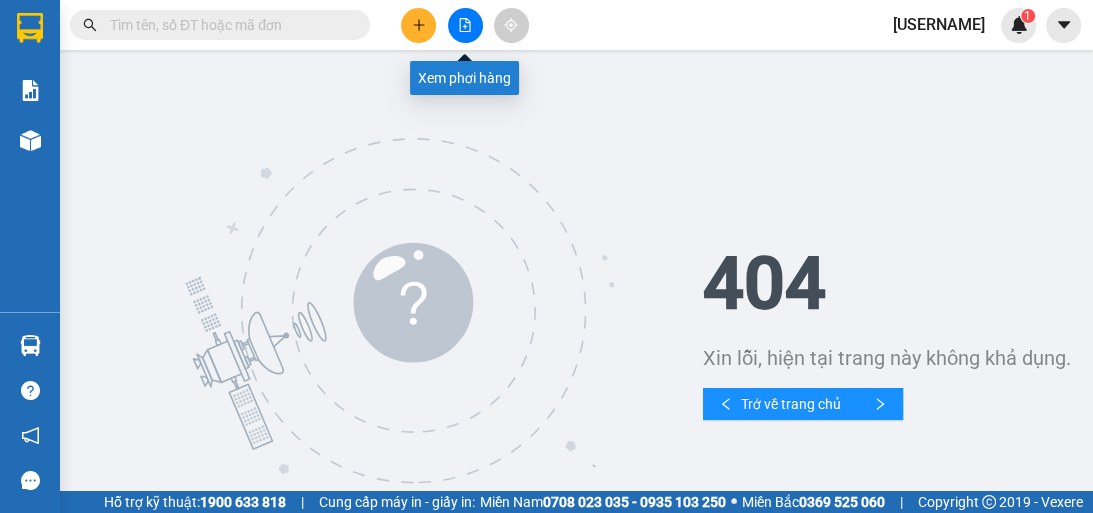 click 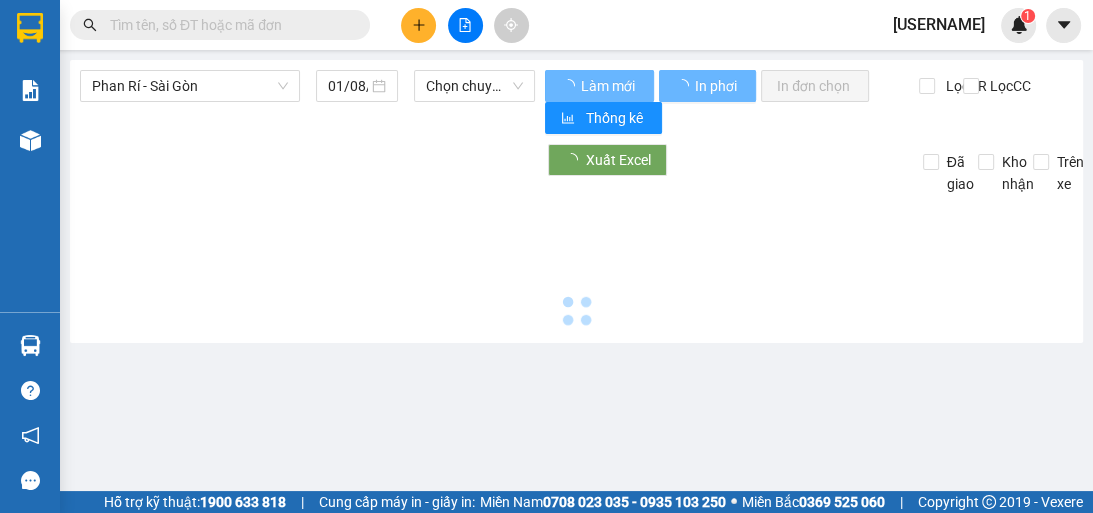 type on "02/08/2025" 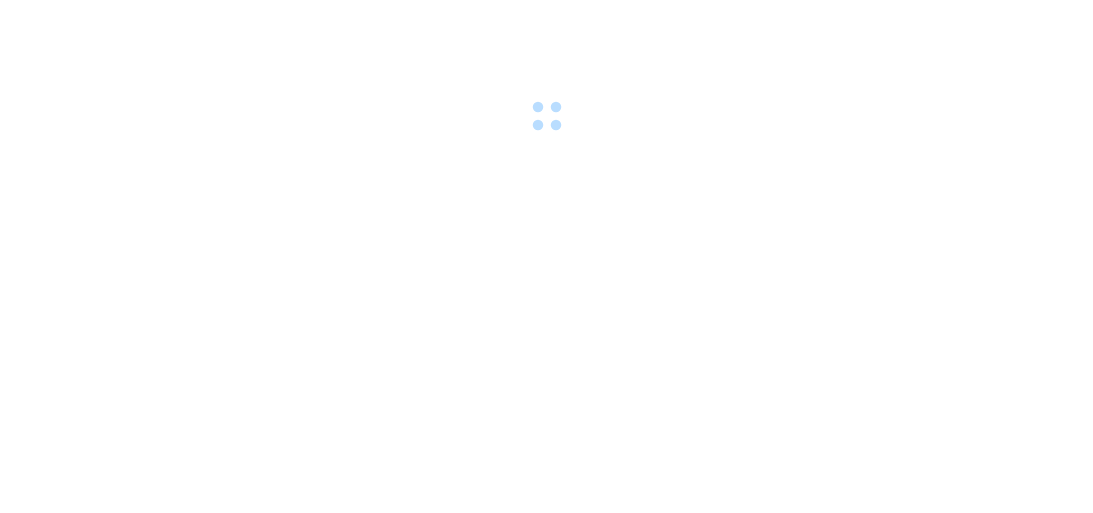 scroll, scrollTop: 0, scrollLeft: 0, axis: both 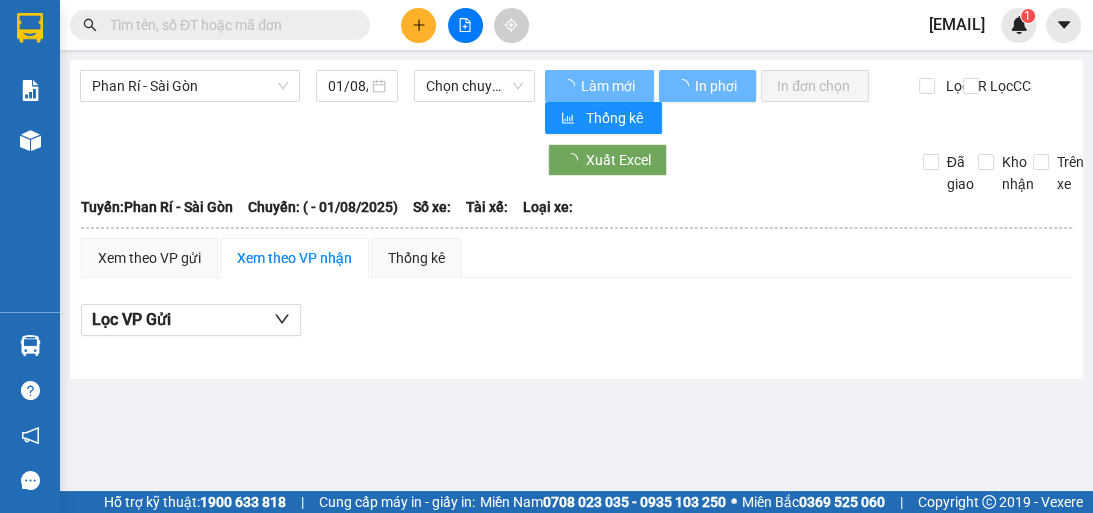 type on "02/08/2025" 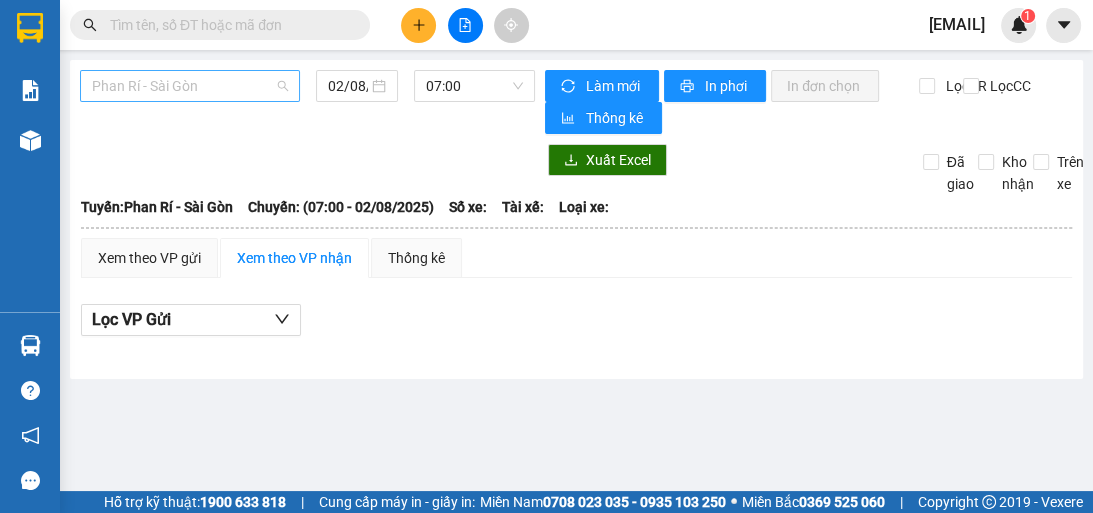 click on "Phan Rí - Sài Gòn" at bounding box center (190, 86) 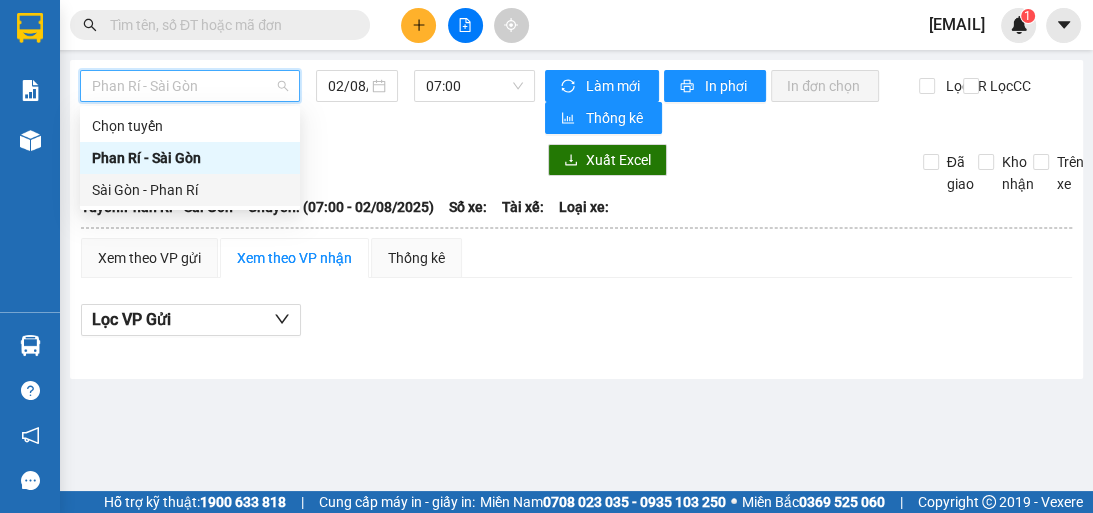 click on "Sài Gòn - Phan Rí" at bounding box center (190, 190) 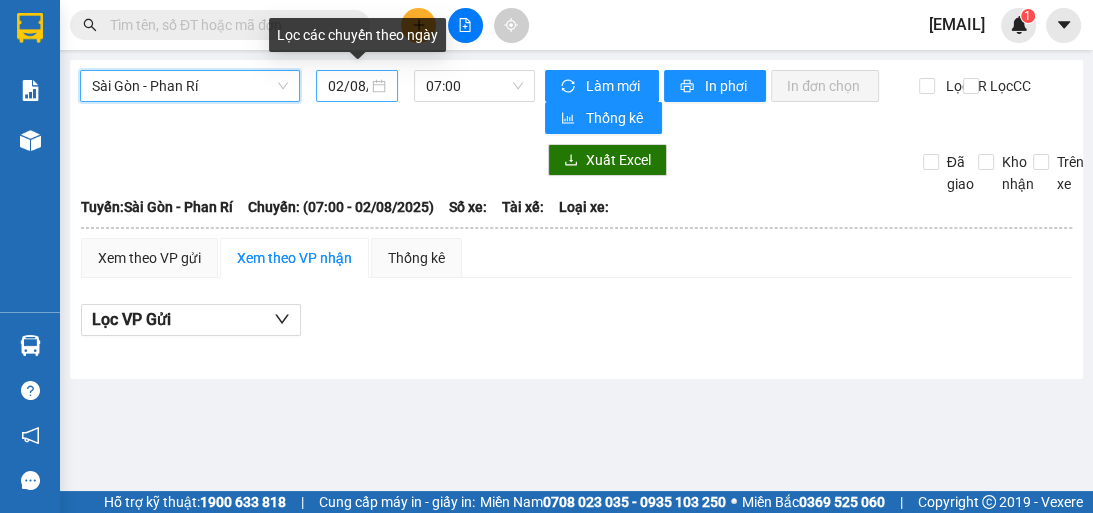 click on "02/08/2025" at bounding box center (348, 86) 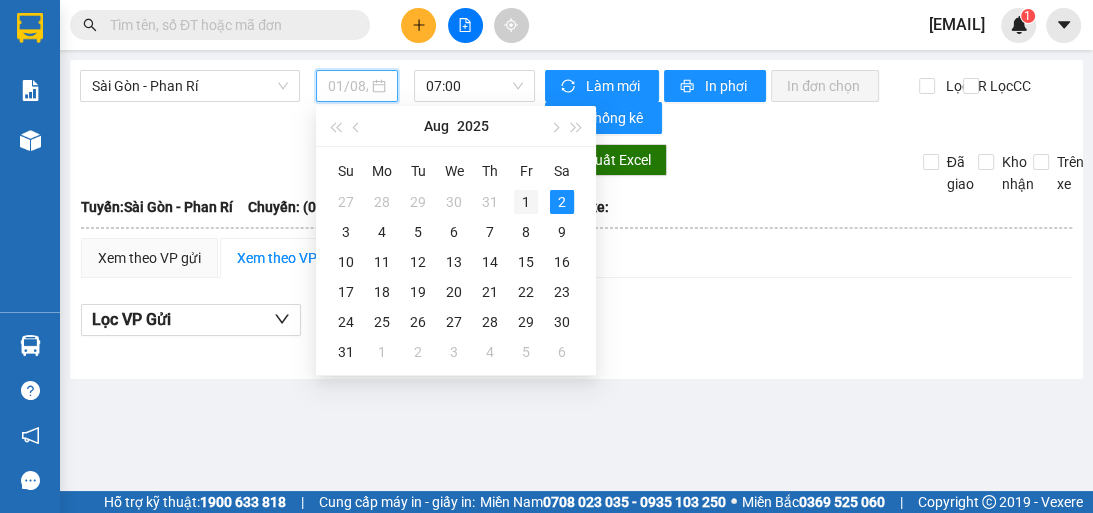click on "1" at bounding box center (526, 202) 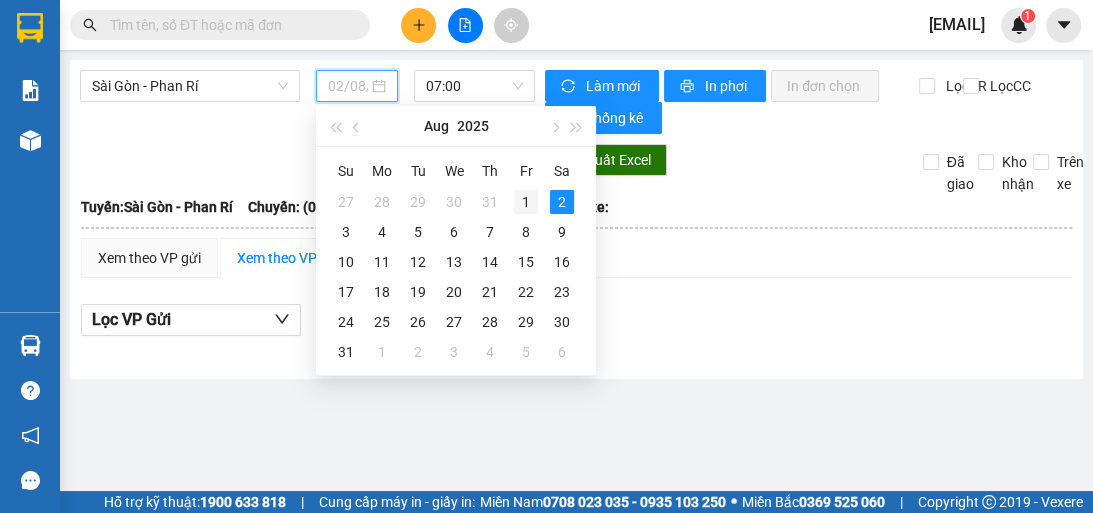 type on "01/08/2025" 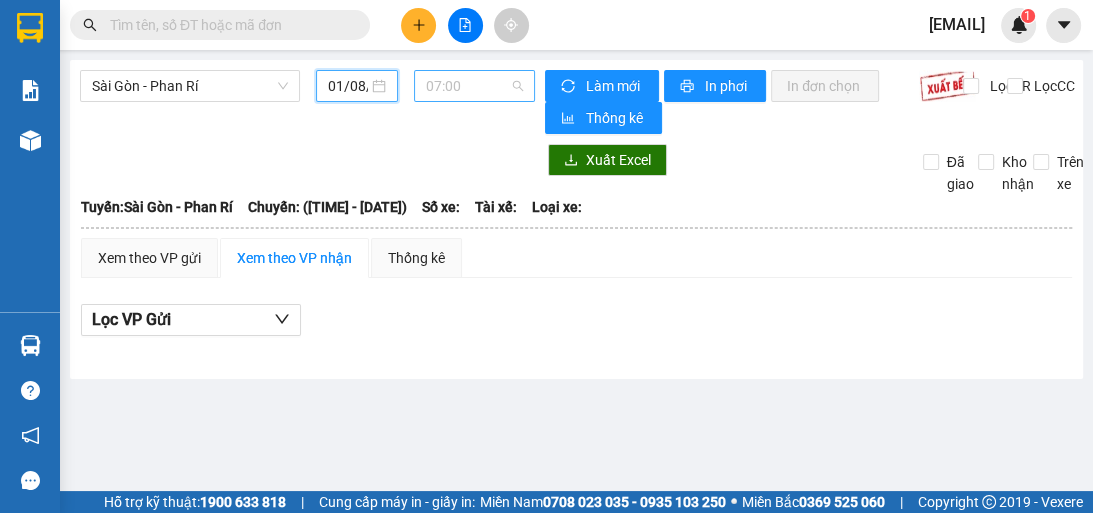 click on "07:00" at bounding box center (474, 86) 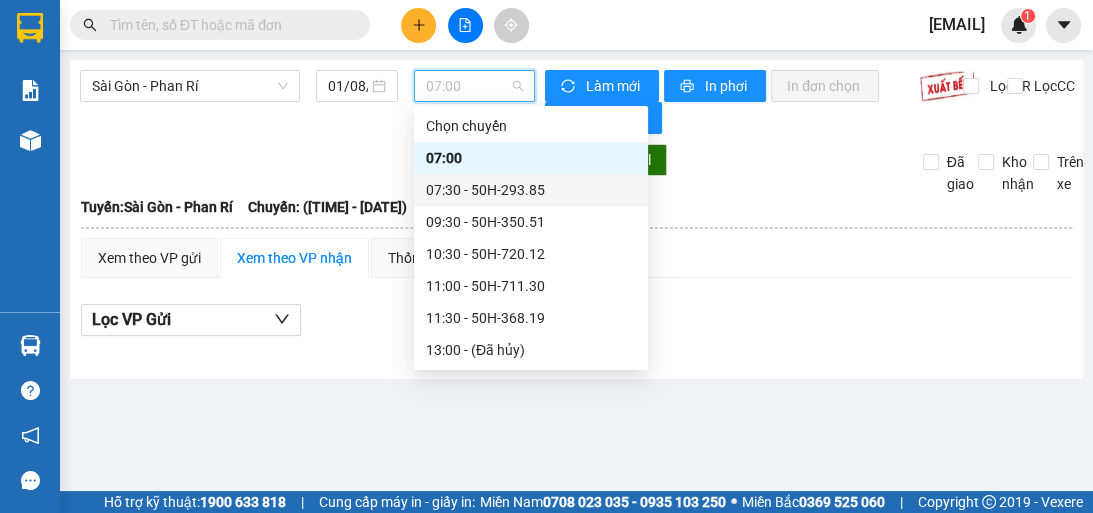 click on "[TIME]     - [CREDIT_CARD]" at bounding box center [531, 190] 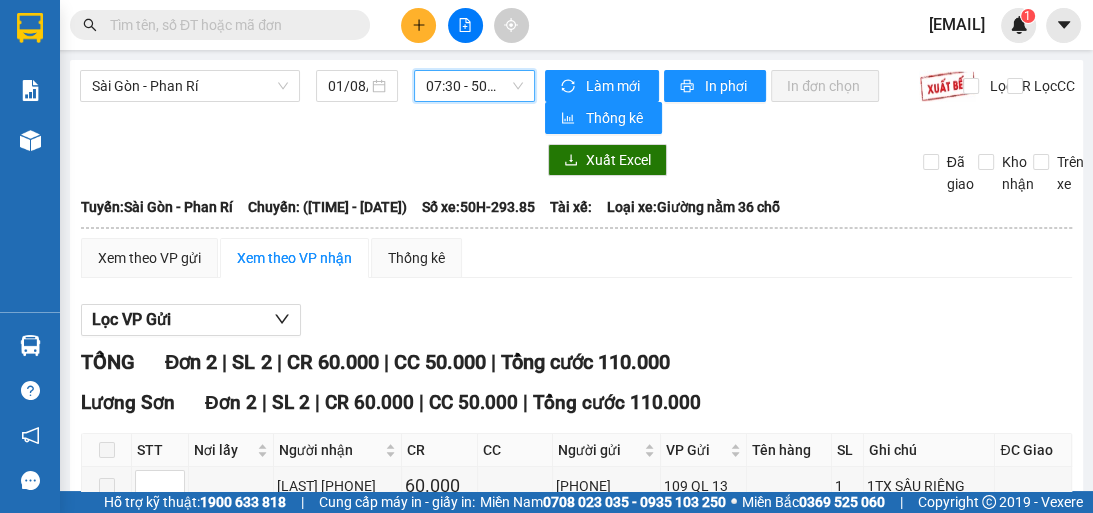 scroll, scrollTop: 80, scrollLeft: 0, axis: vertical 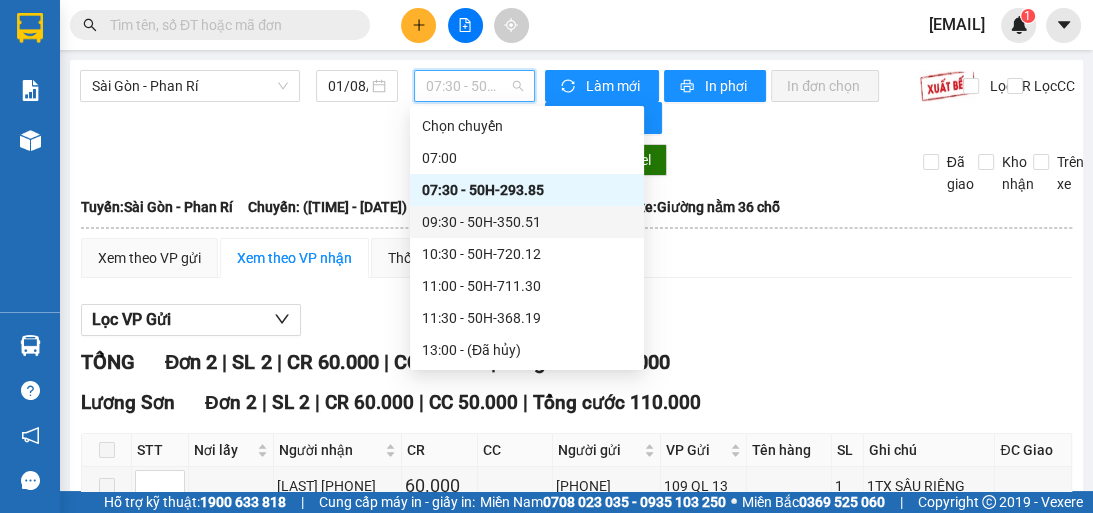click on "[TIME]     - [CREDIT_CARD]" at bounding box center (527, 222) 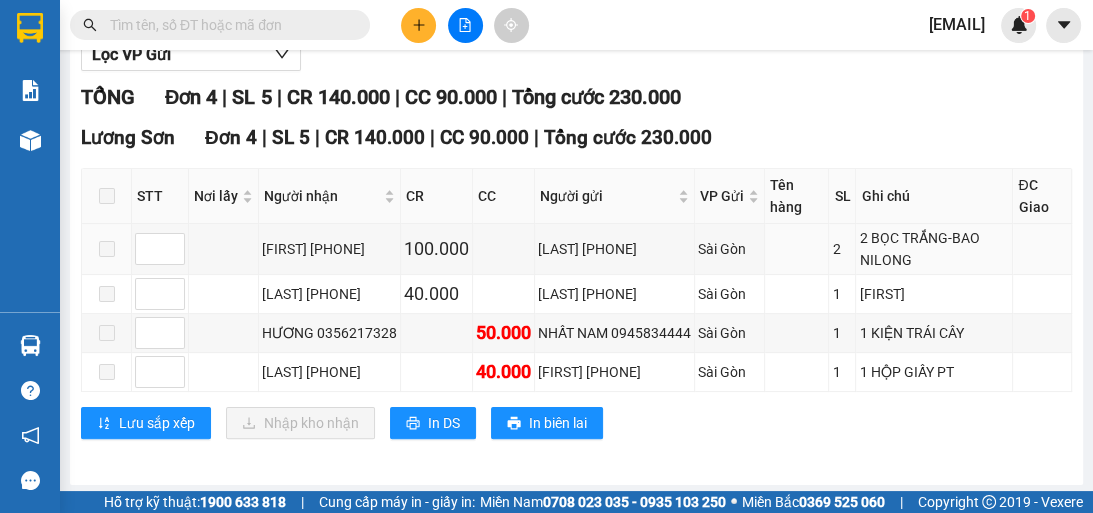 scroll, scrollTop: 0, scrollLeft: 0, axis: both 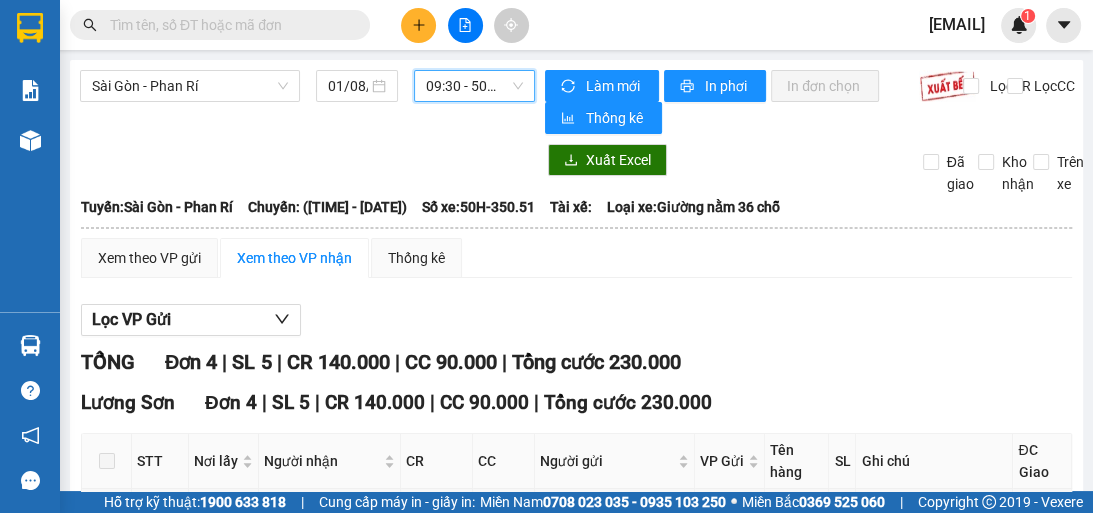 click on "[TIME]     - [CREDIT_CARD]" at bounding box center (474, 86) 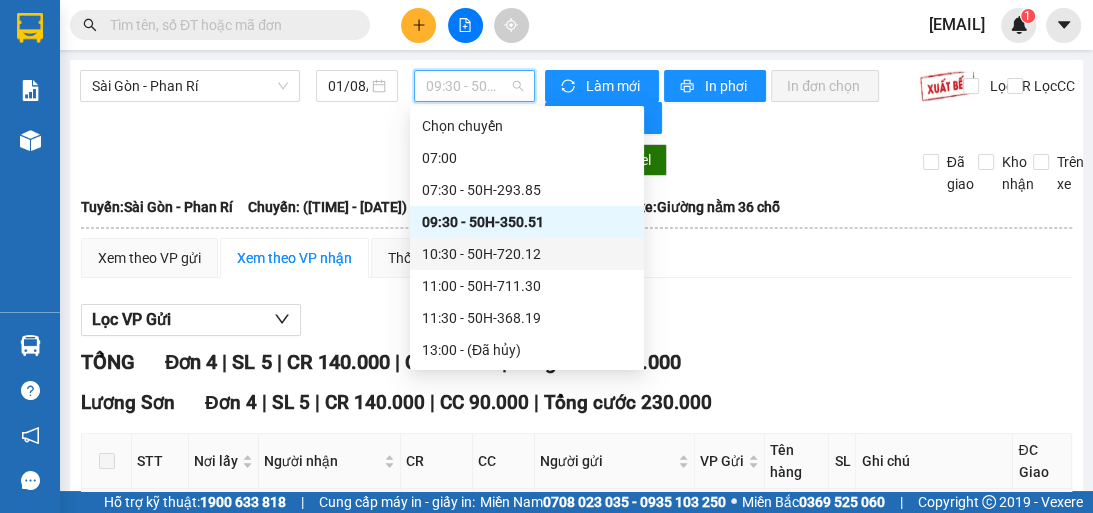click on "10:30     - 50H-720.12" at bounding box center [527, 254] 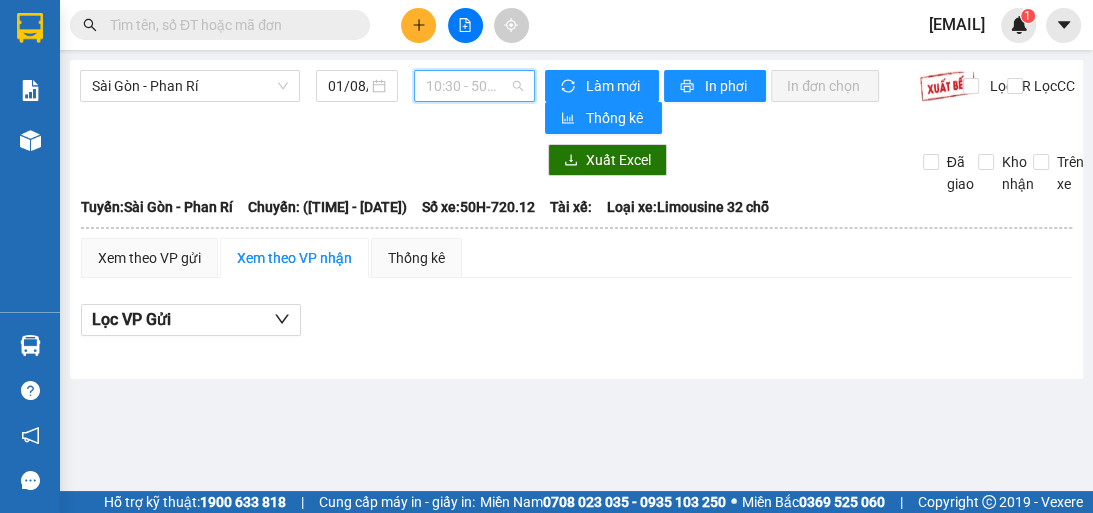 click on "10:30     - 50H-720.12" at bounding box center (474, 86) 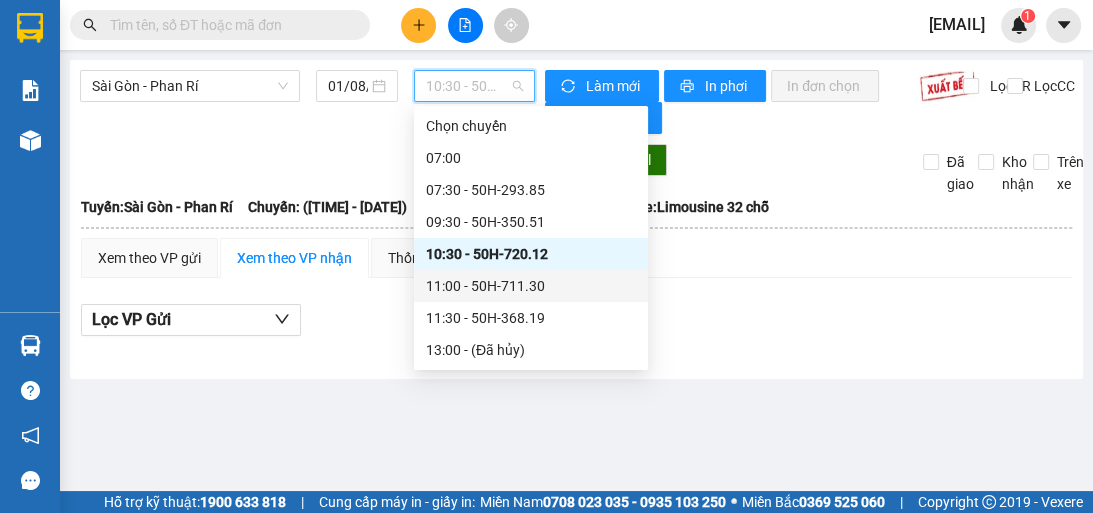 click on "11:00     - 50H-711.30" at bounding box center [531, 286] 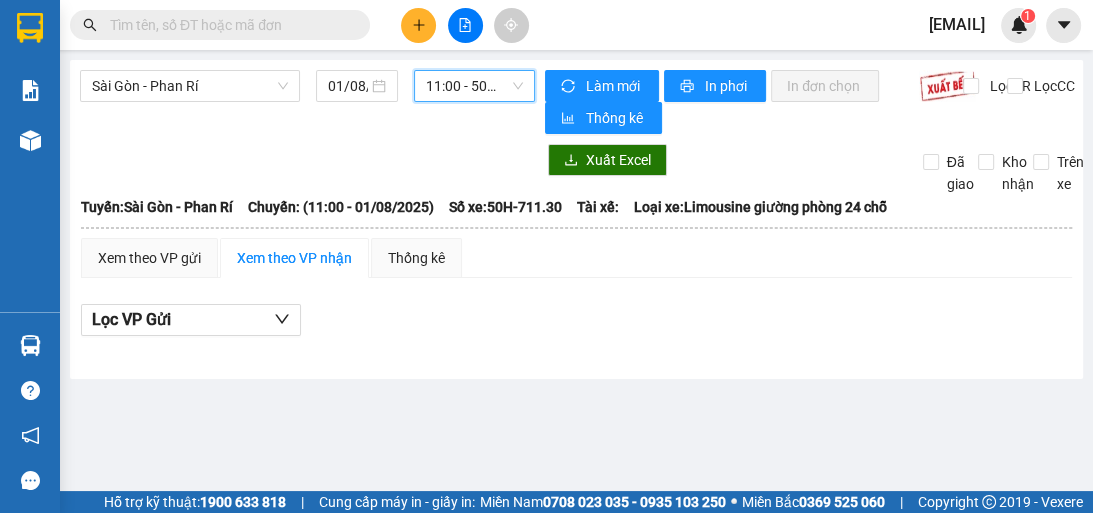 click on "11:00     - 50H-711.30" at bounding box center (474, 86) 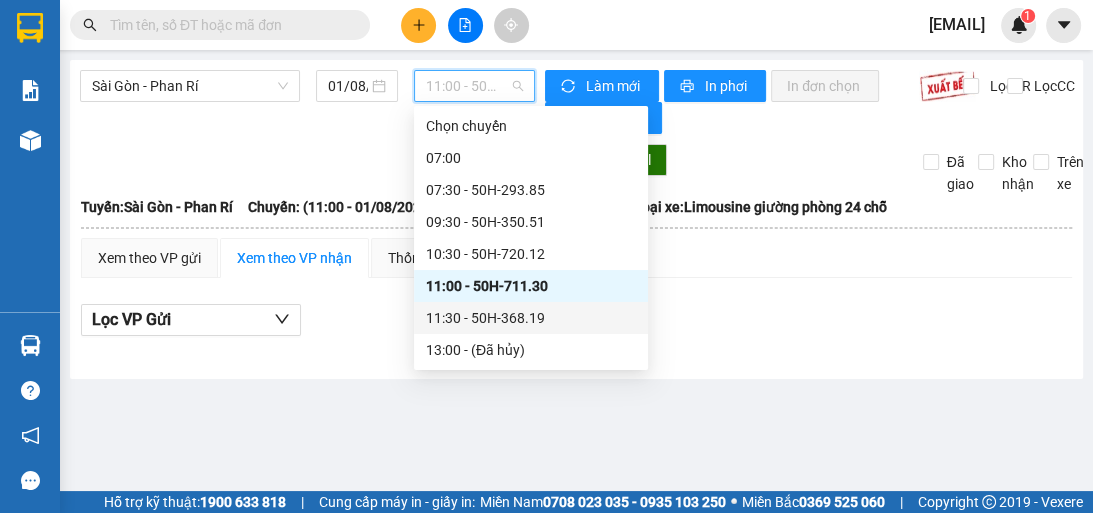 click on "11:30     - 50H-368.19" at bounding box center [531, 318] 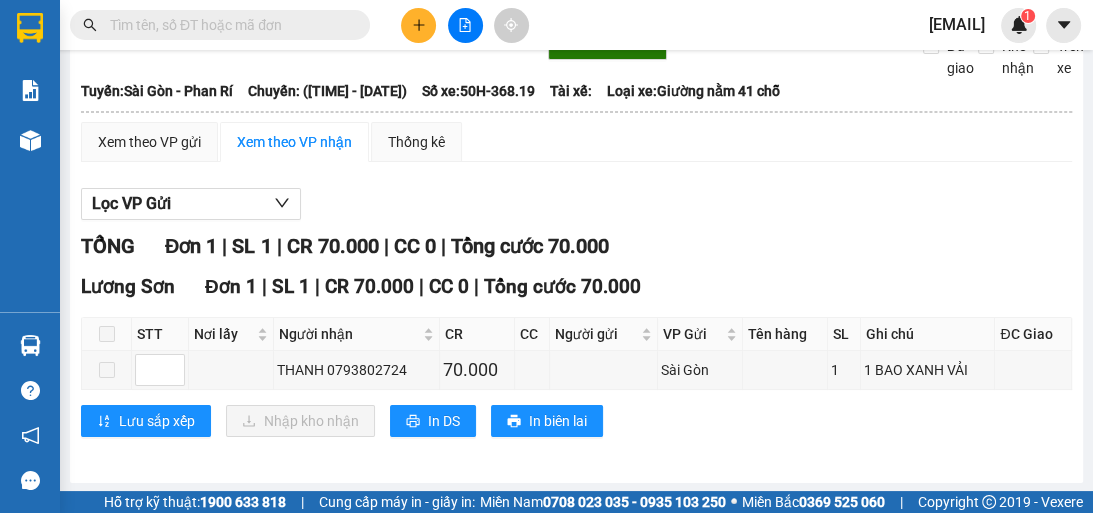 scroll, scrollTop: 0, scrollLeft: 0, axis: both 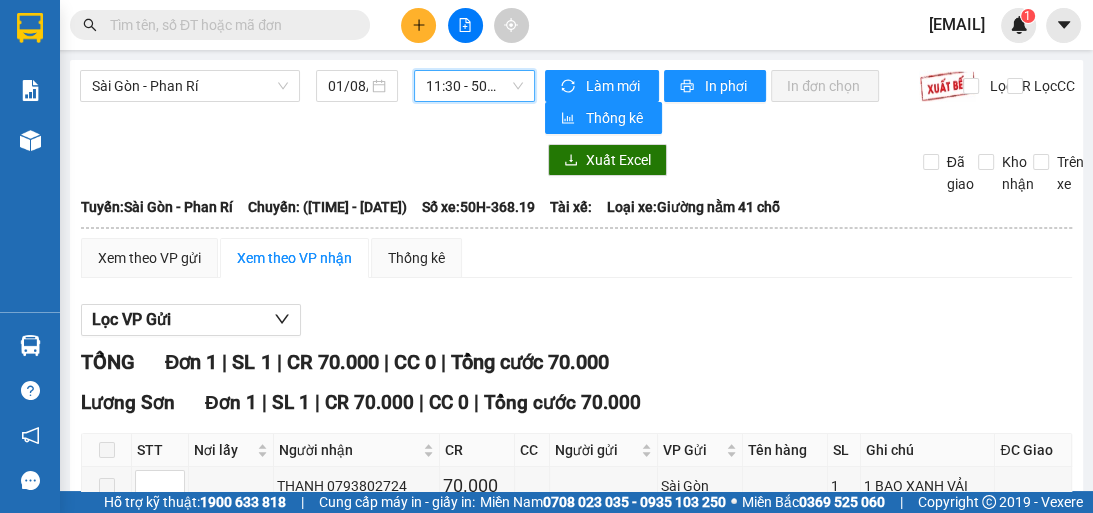 click on "11:30     - 50H-368.19" at bounding box center (474, 86) 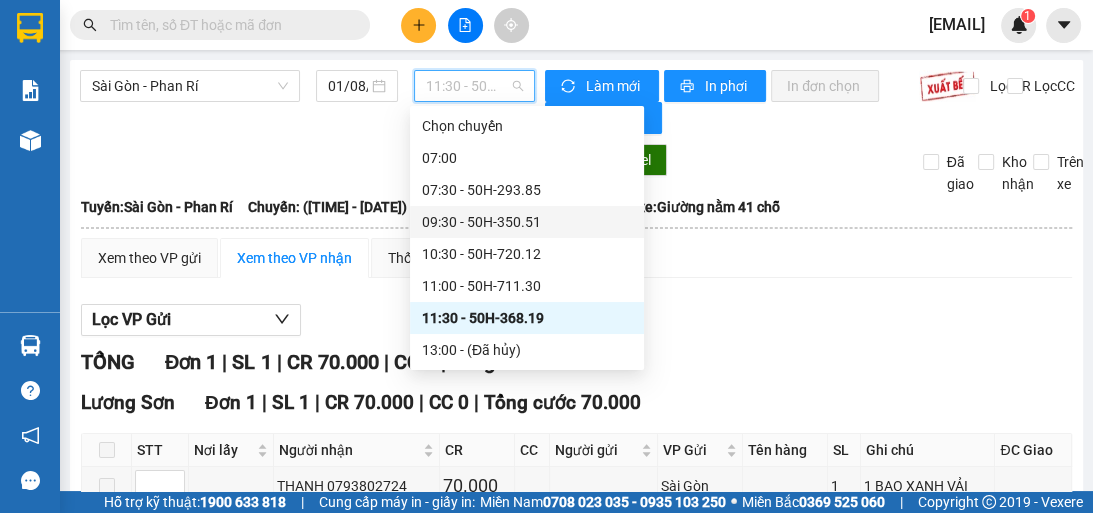 scroll, scrollTop: 160, scrollLeft: 0, axis: vertical 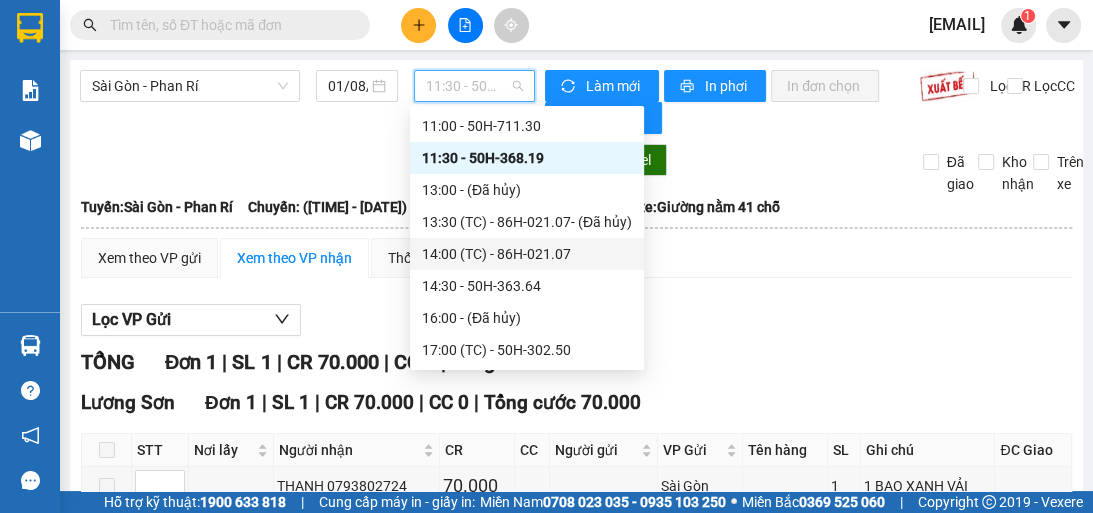 click on "[TIME]   (TC)   - [CREDIT_CARD]" at bounding box center (527, 254) 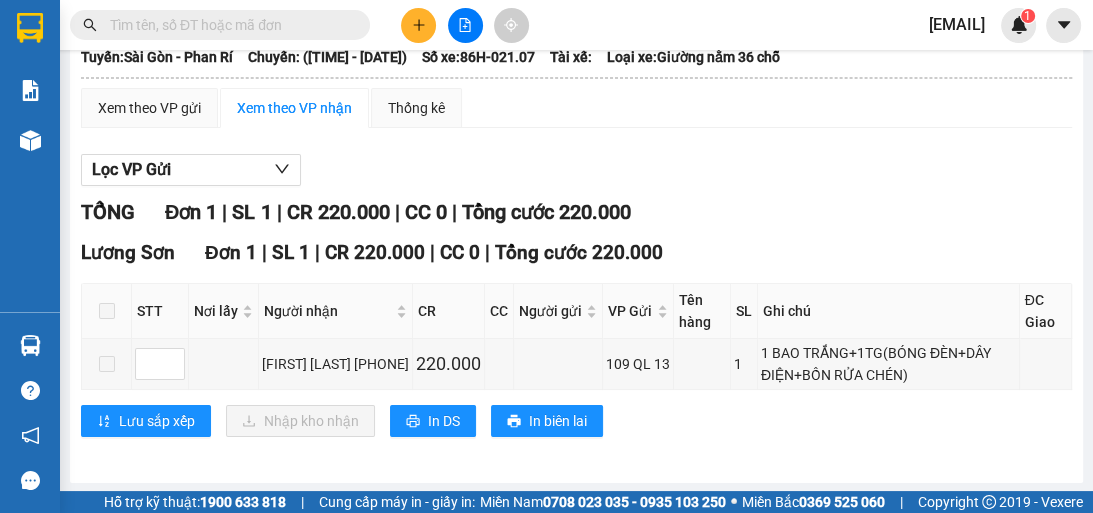 scroll, scrollTop: 0, scrollLeft: 0, axis: both 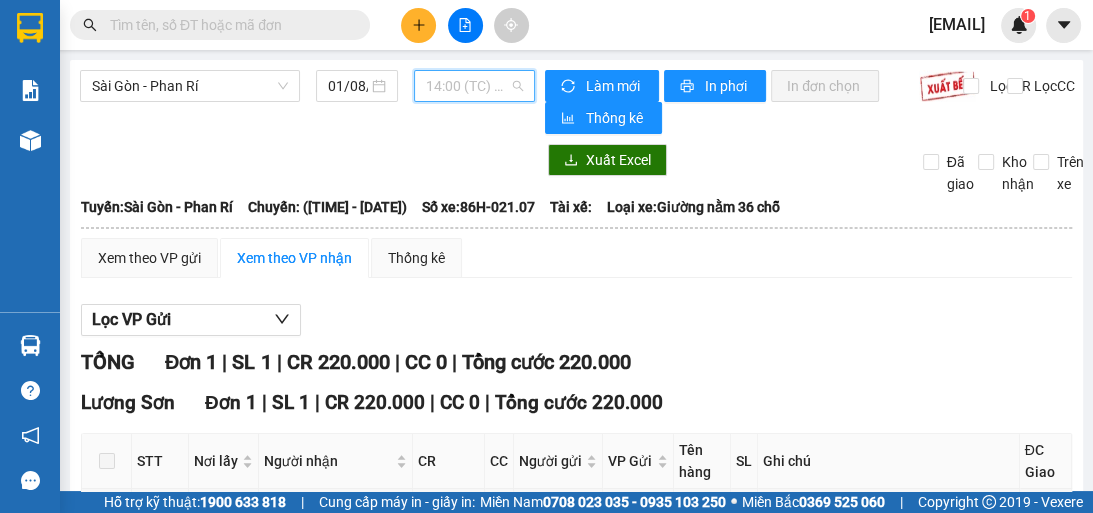 click on "[TIME]   (TC)   - [CREDIT_CARD]" at bounding box center (474, 86) 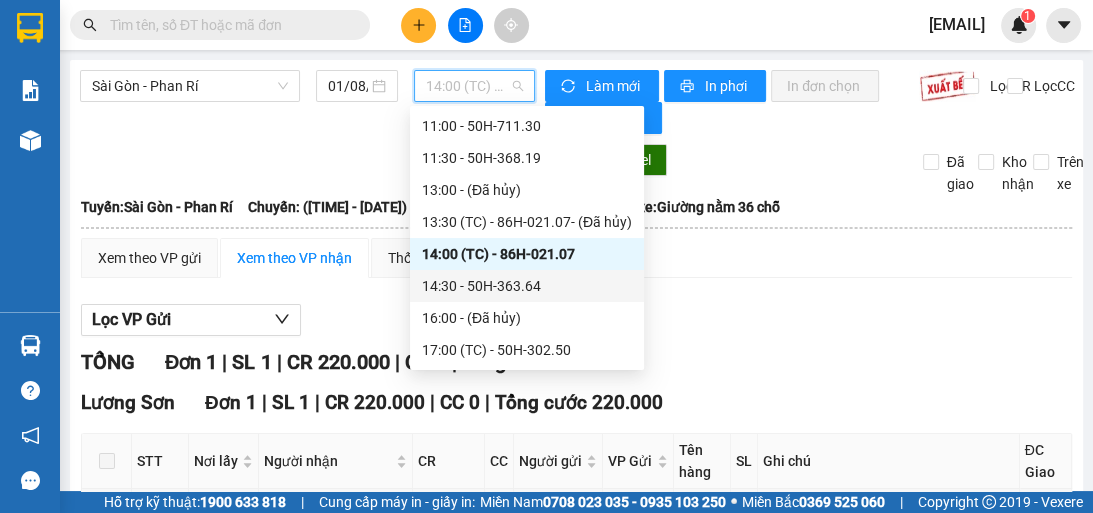 click on "[TIME]     - [CREDIT_CARD]" at bounding box center (527, 286) 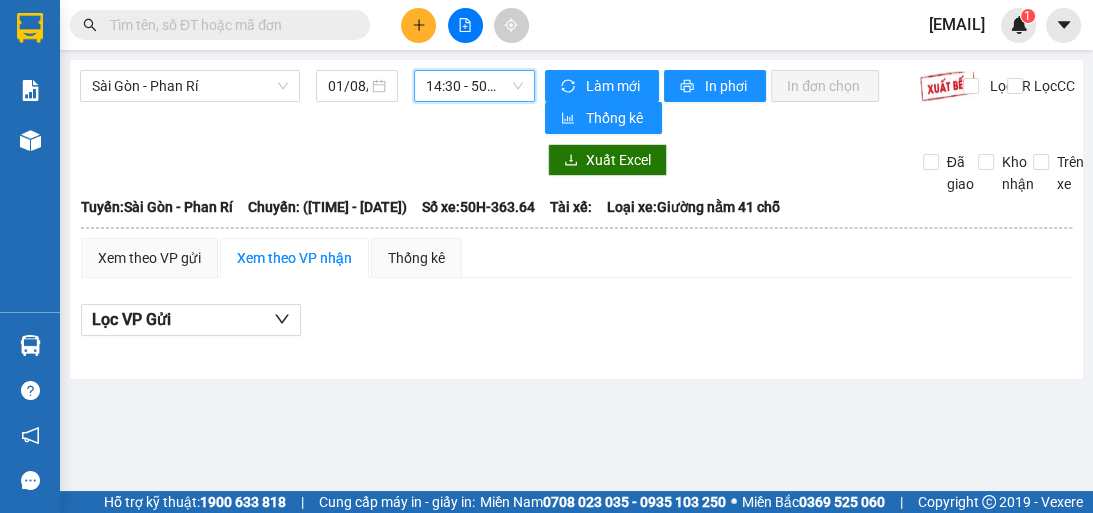 click on "[TIME]     - [CREDIT_CARD]" at bounding box center [474, 86] 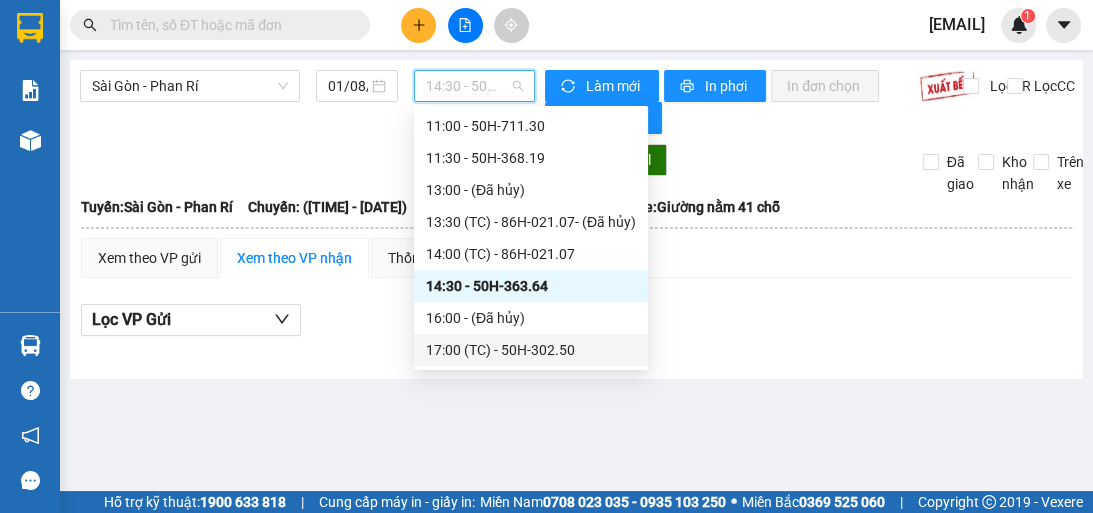 click on "17:00   (TC)   - 50H-302.50" at bounding box center [531, 350] 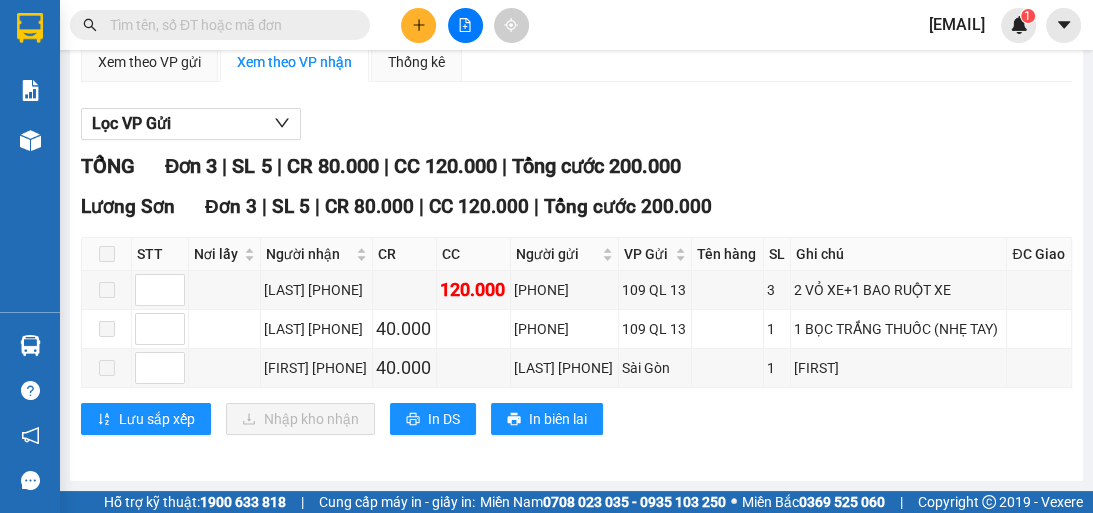 scroll, scrollTop: 0, scrollLeft: 0, axis: both 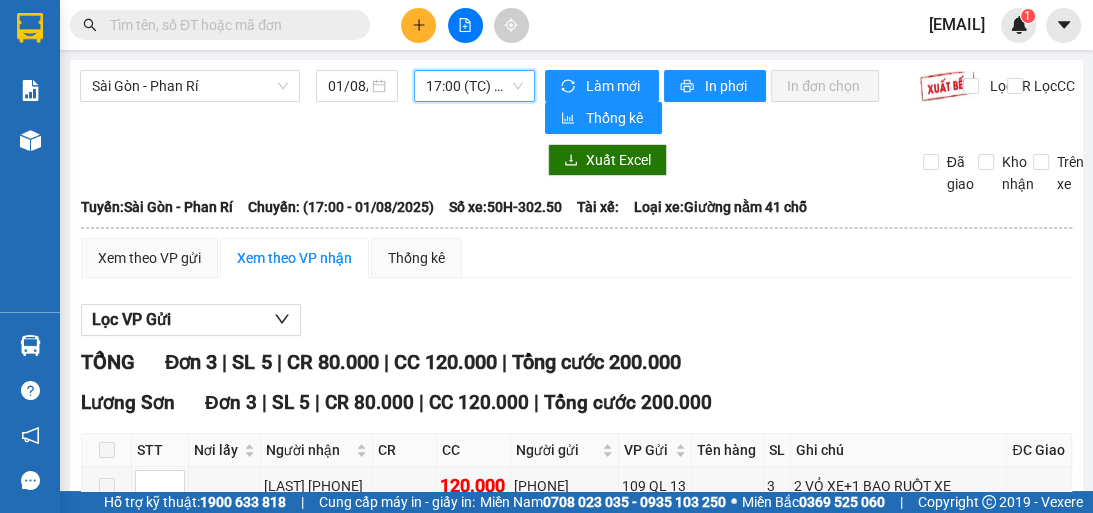 click on "17:00   (TC)   - 50H-302.50" at bounding box center [474, 86] 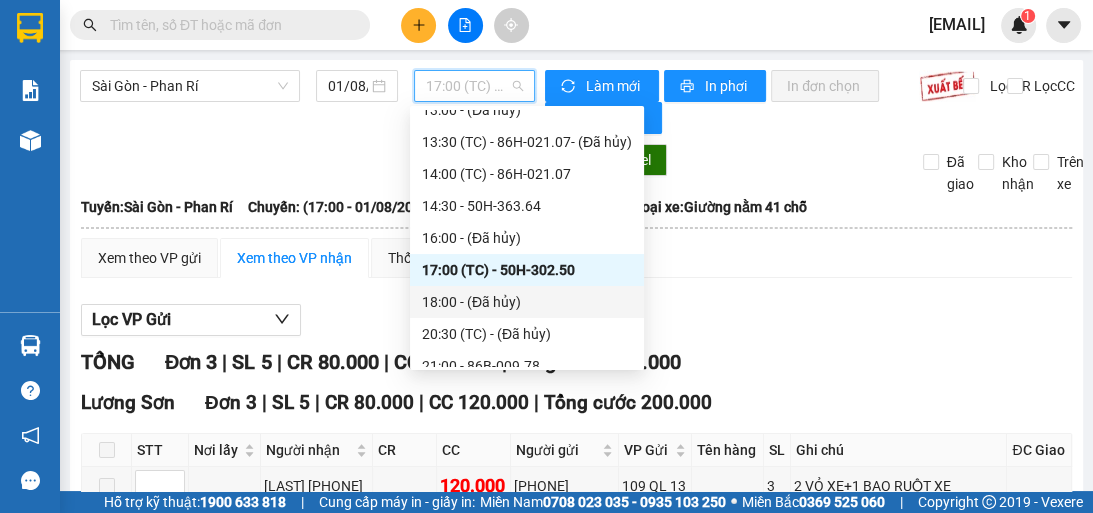 scroll, scrollTop: 320, scrollLeft: 0, axis: vertical 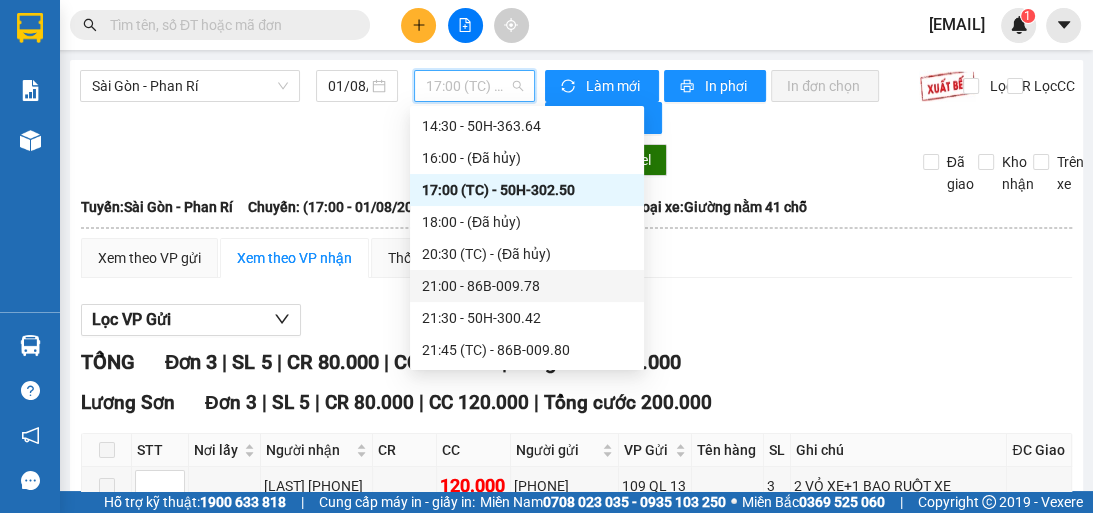 click on "[TIME]     - [CREDIT_CARD]" at bounding box center (527, 286) 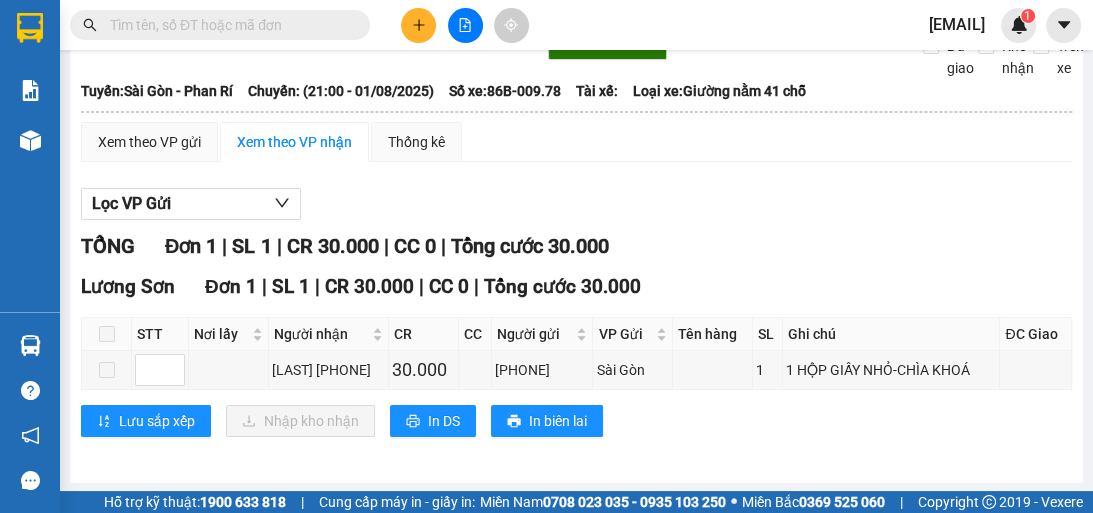 scroll, scrollTop: 0, scrollLeft: 0, axis: both 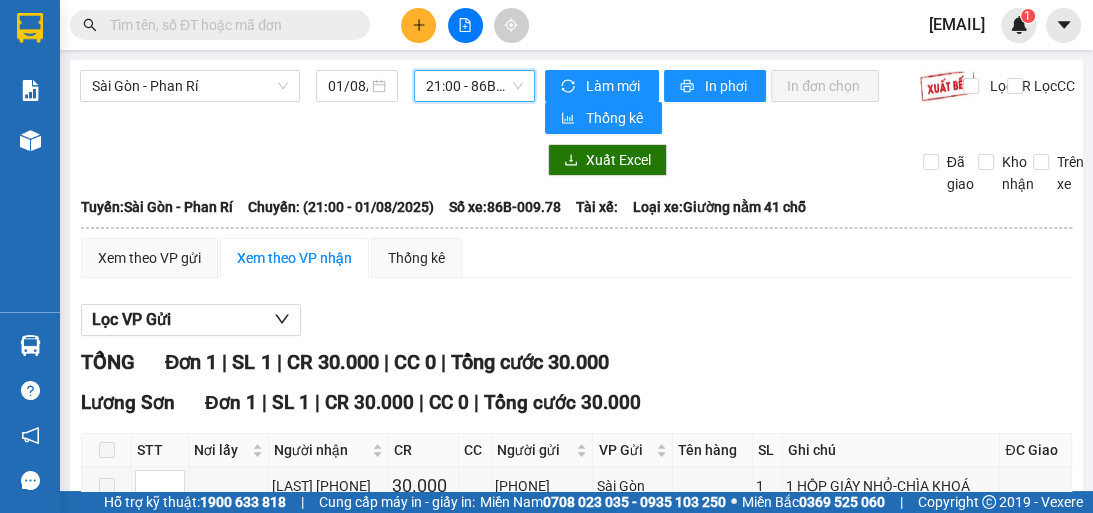 click on "[TIME]     - [CREDIT_CARD]" at bounding box center (474, 86) 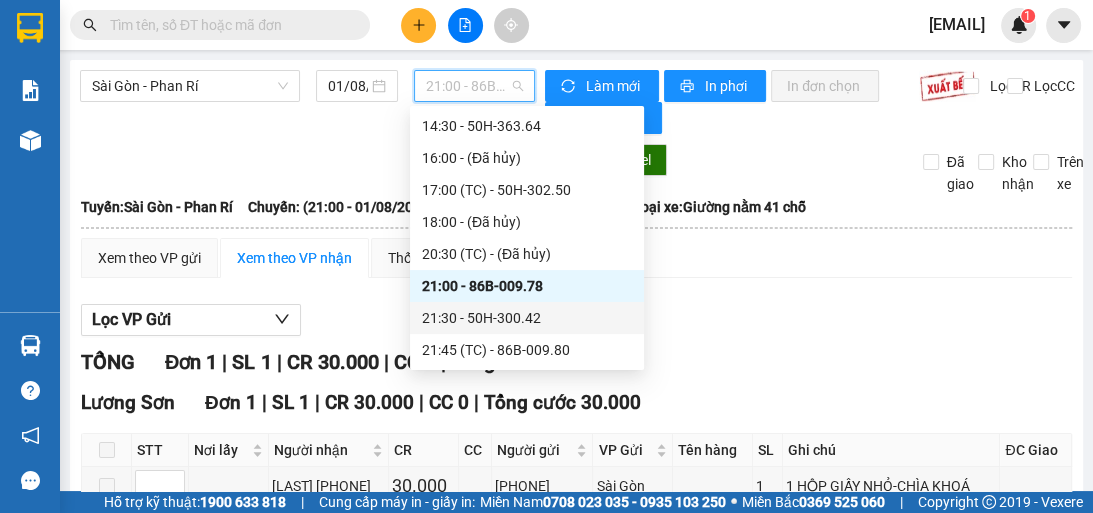 click on "21:30     - 50H-300.42" at bounding box center [527, 318] 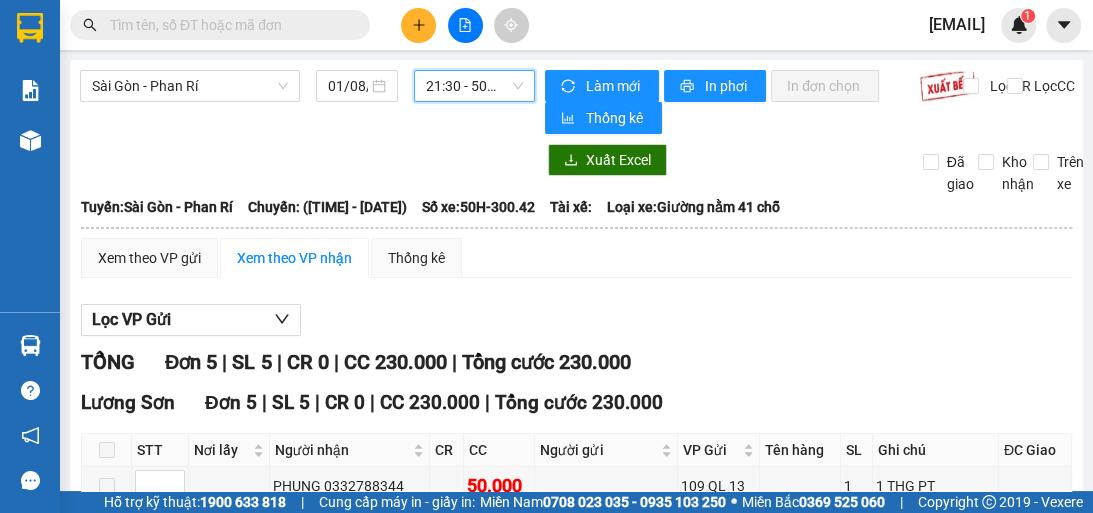 scroll, scrollTop: 240, scrollLeft: 0, axis: vertical 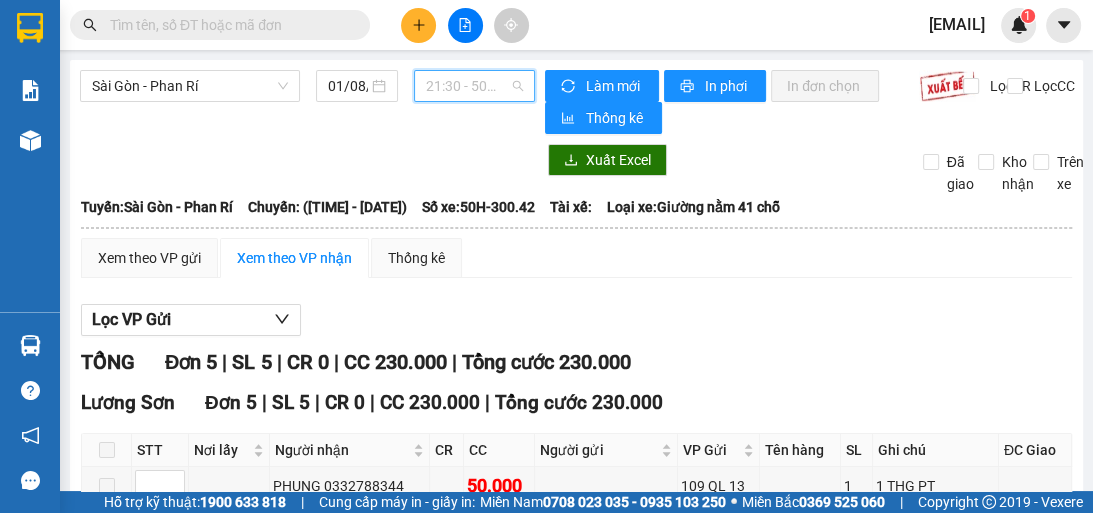 click on "21:30     - 50H-300.42" at bounding box center (474, 86) 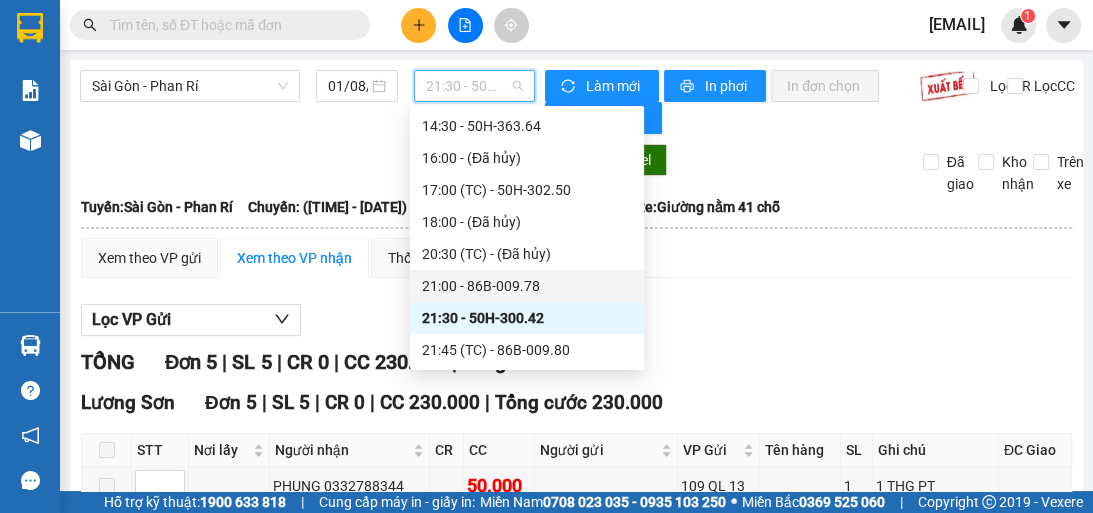 scroll, scrollTop: 352, scrollLeft: 0, axis: vertical 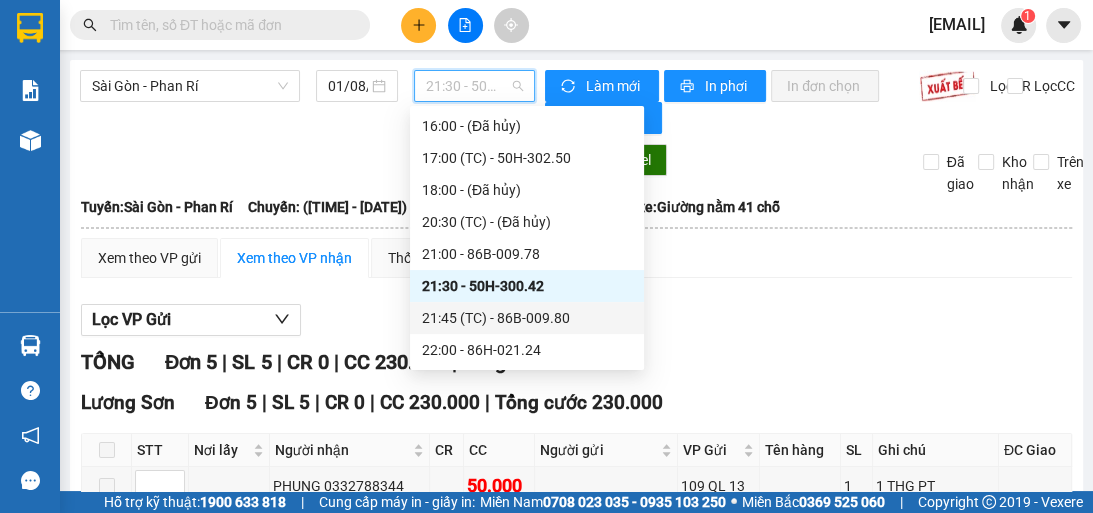 click on "[TIME]   (TC)   - [CREDIT_CARD]" at bounding box center (527, 318) 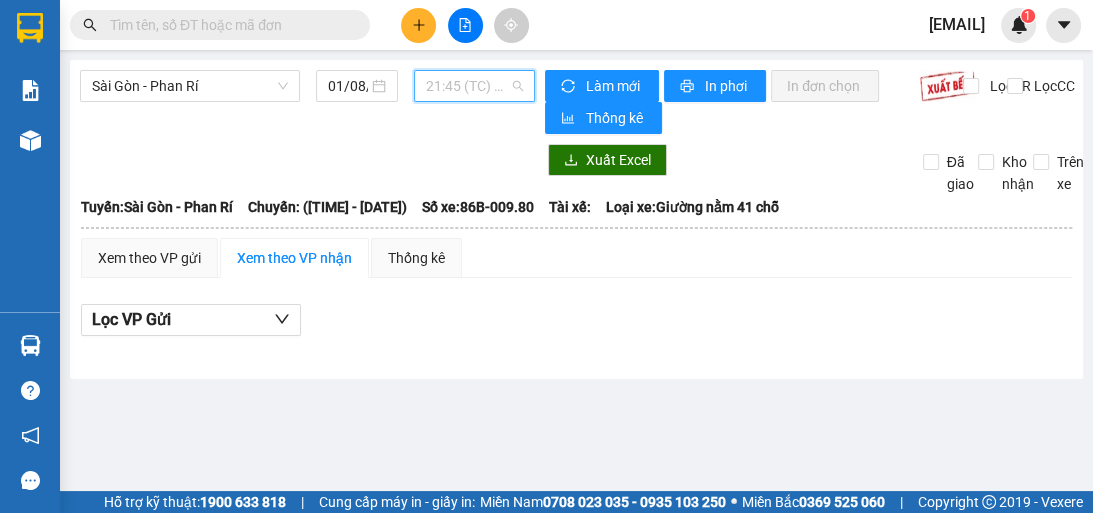 click on "[TIME]   (TC)   - [CREDIT_CARD]" at bounding box center [474, 86] 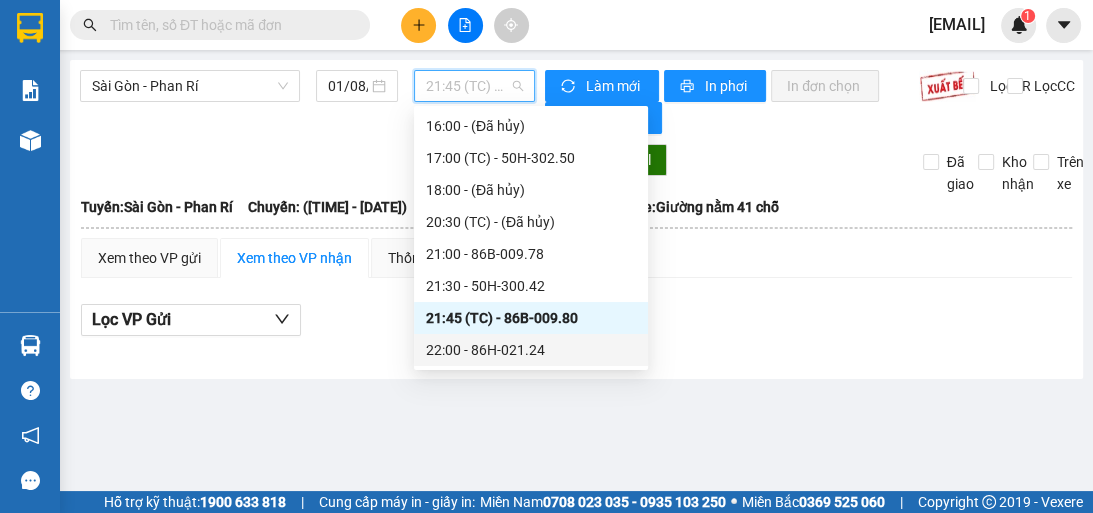 click on "[TIME]     - [CREDIT_CARD]" at bounding box center (531, 350) 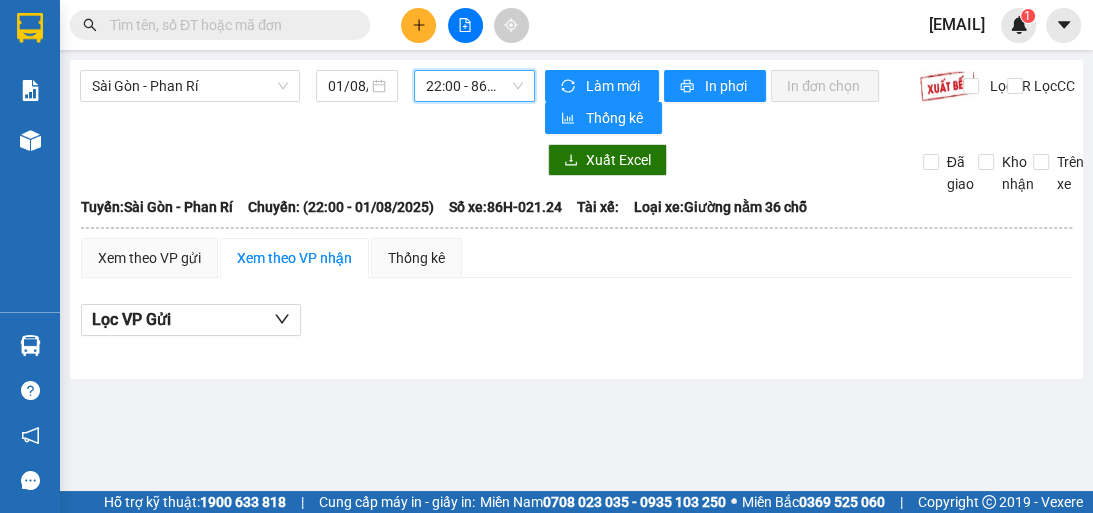 click on "Xem theo VP gửi Xem theo VP nhận Thống kê" at bounding box center (576, 258) 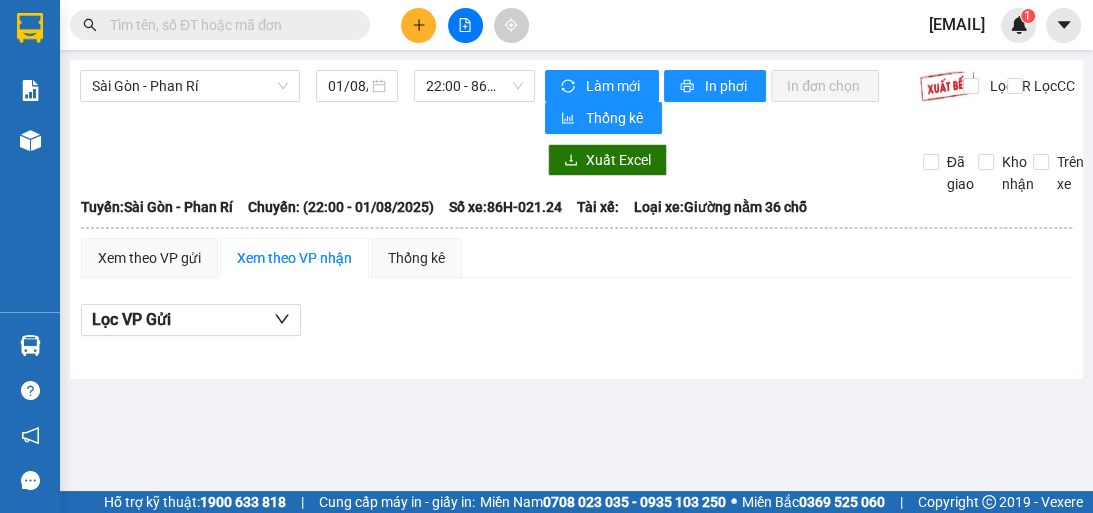 click on "Xem theo VP gửi Xem theo VP nhận Thống kê" at bounding box center (576, 258) 